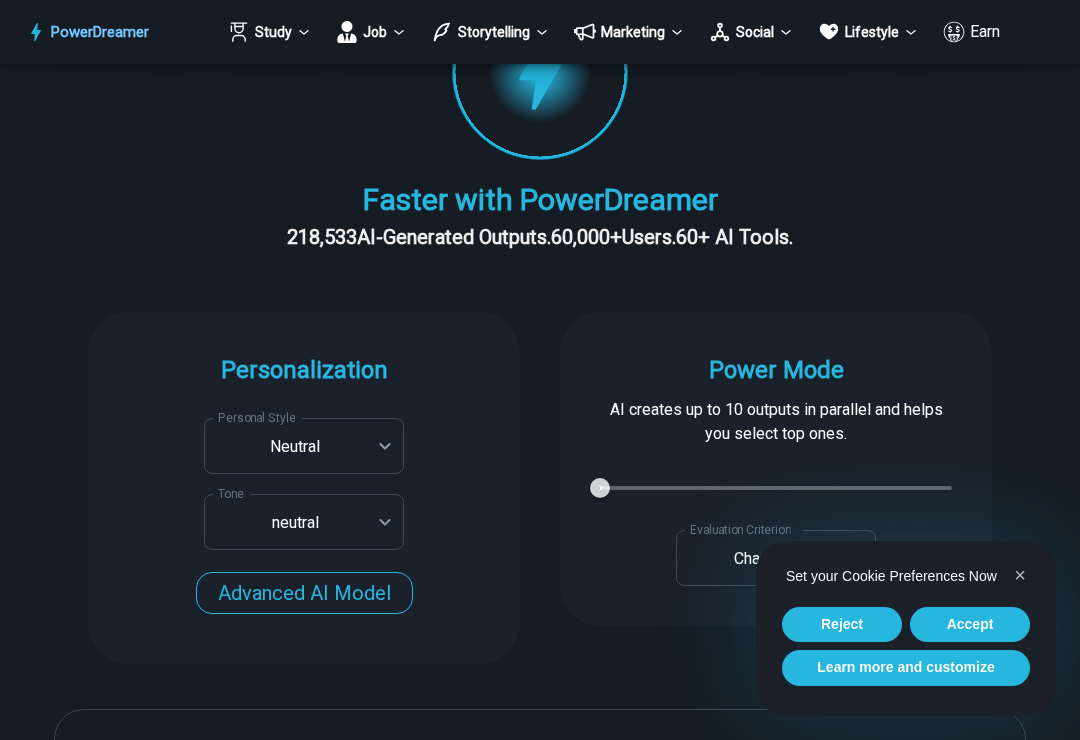 scroll, scrollTop: 356, scrollLeft: 0, axis: vertical 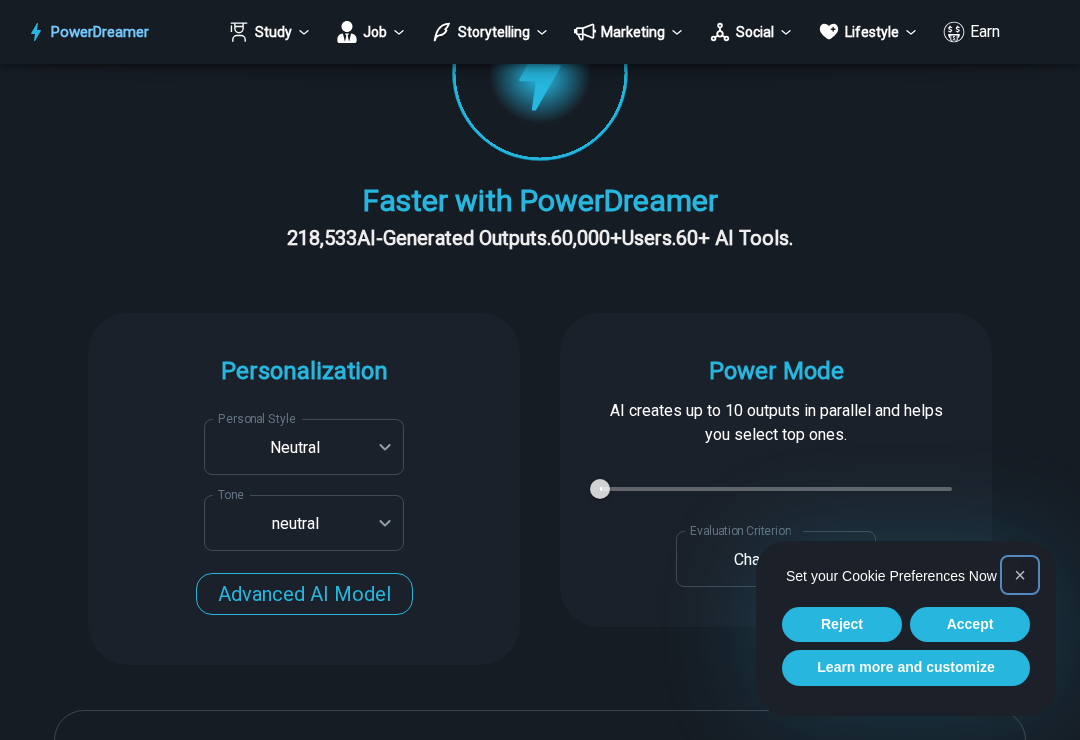 click on "×" at bounding box center (1020, 575) 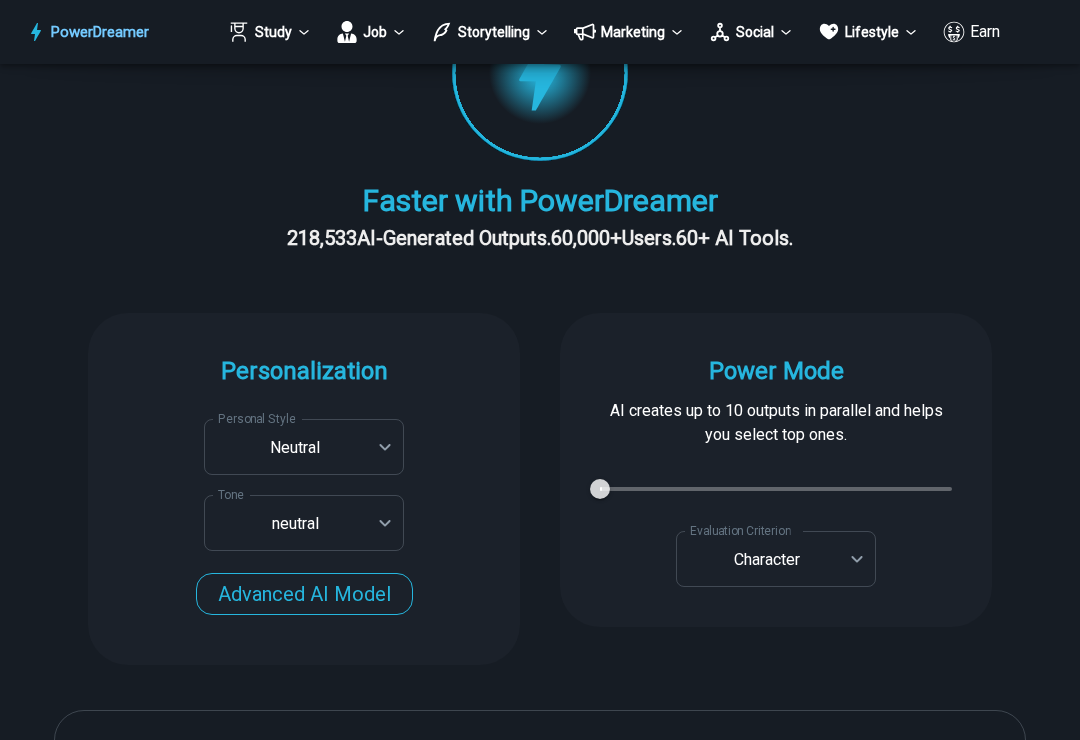 click on "**********" at bounding box center [540, 1649] 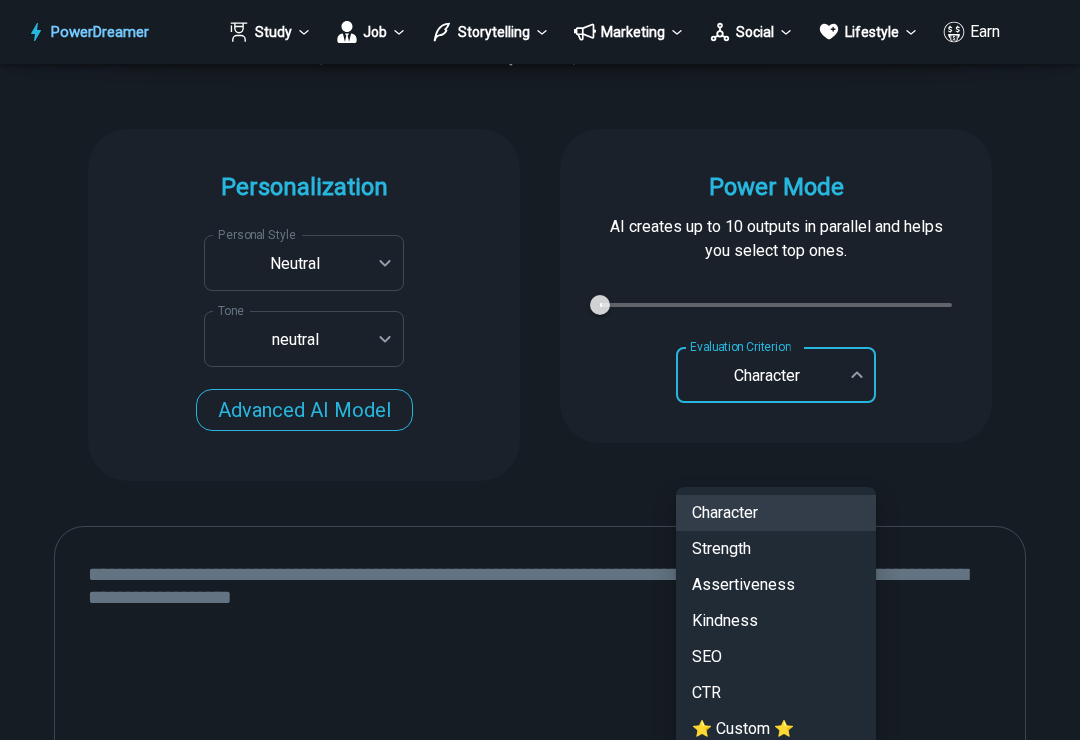 scroll, scrollTop: 538, scrollLeft: 0, axis: vertical 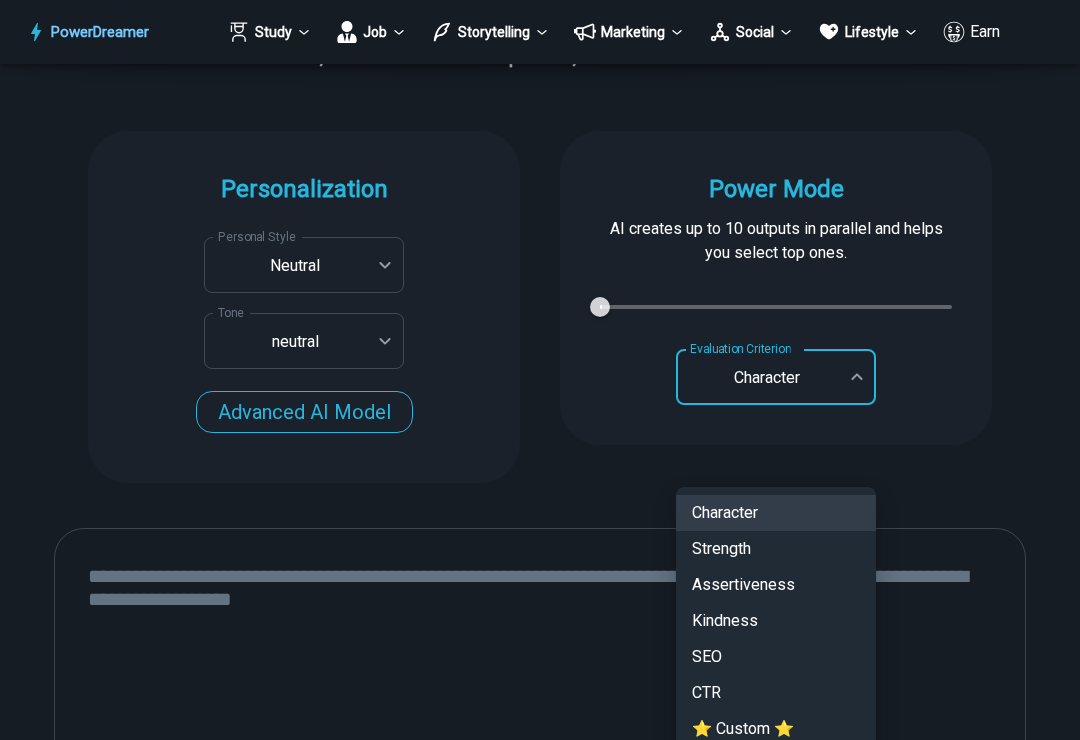 click on "Character" at bounding box center [776, 513] 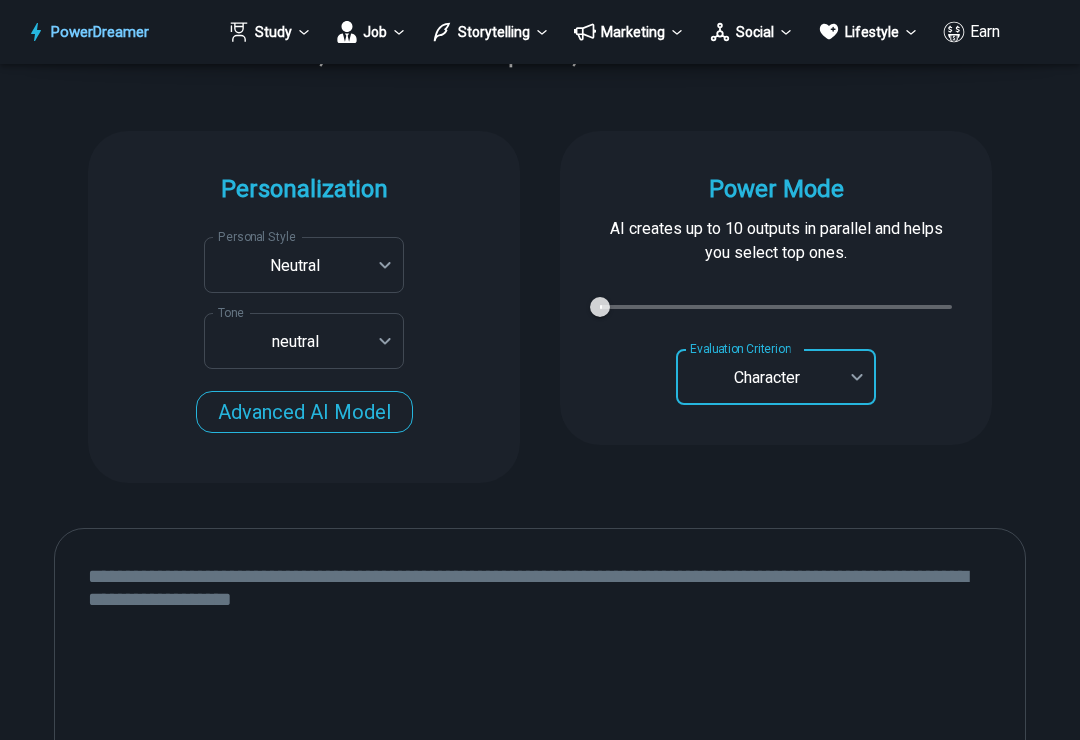 click on "**********" at bounding box center [540, 1467] 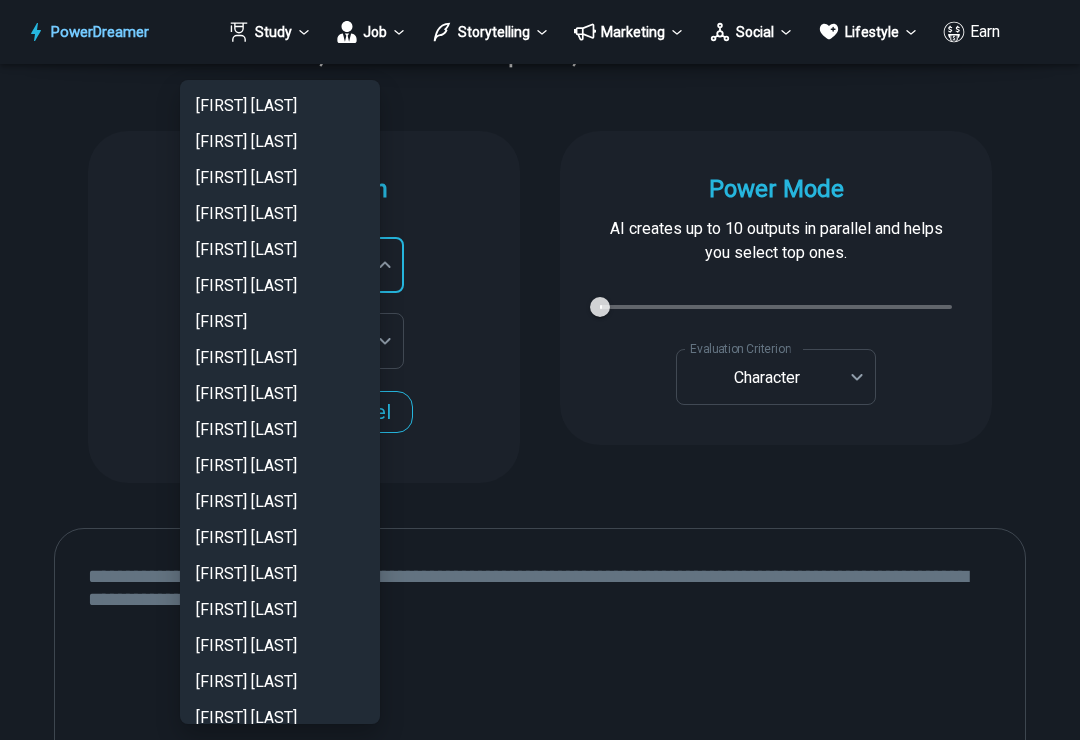 scroll, scrollTop: 0, scrollLeft: 0, axis: both 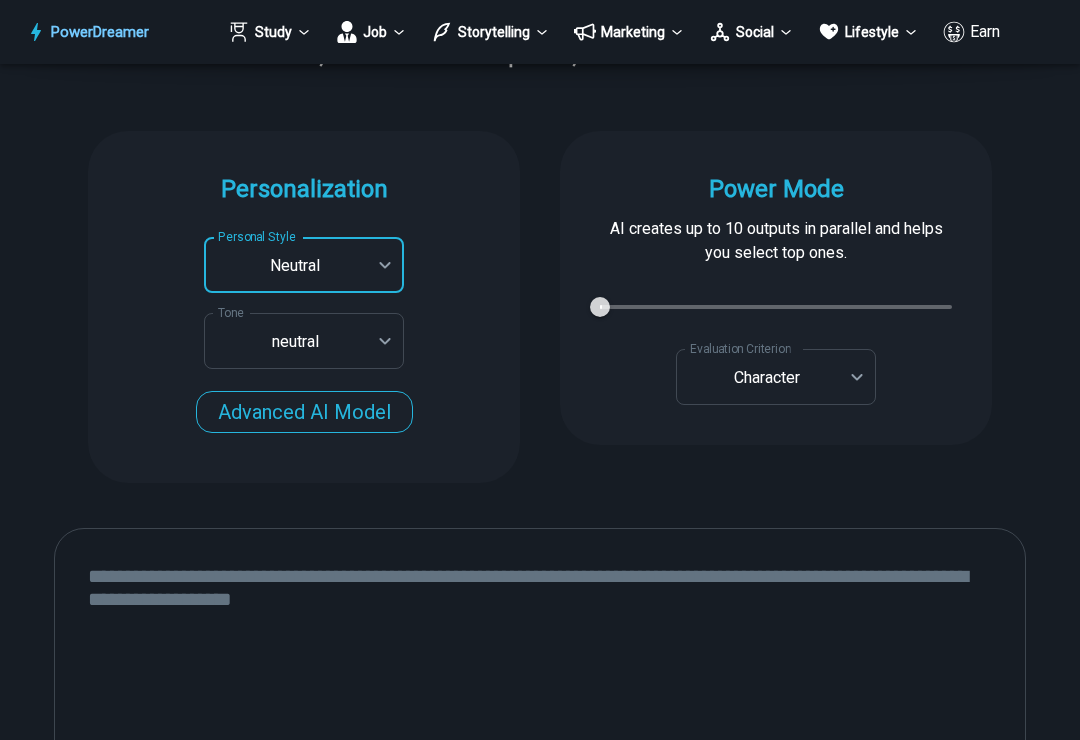 click on "**********" at bounding box center (540, 1467) 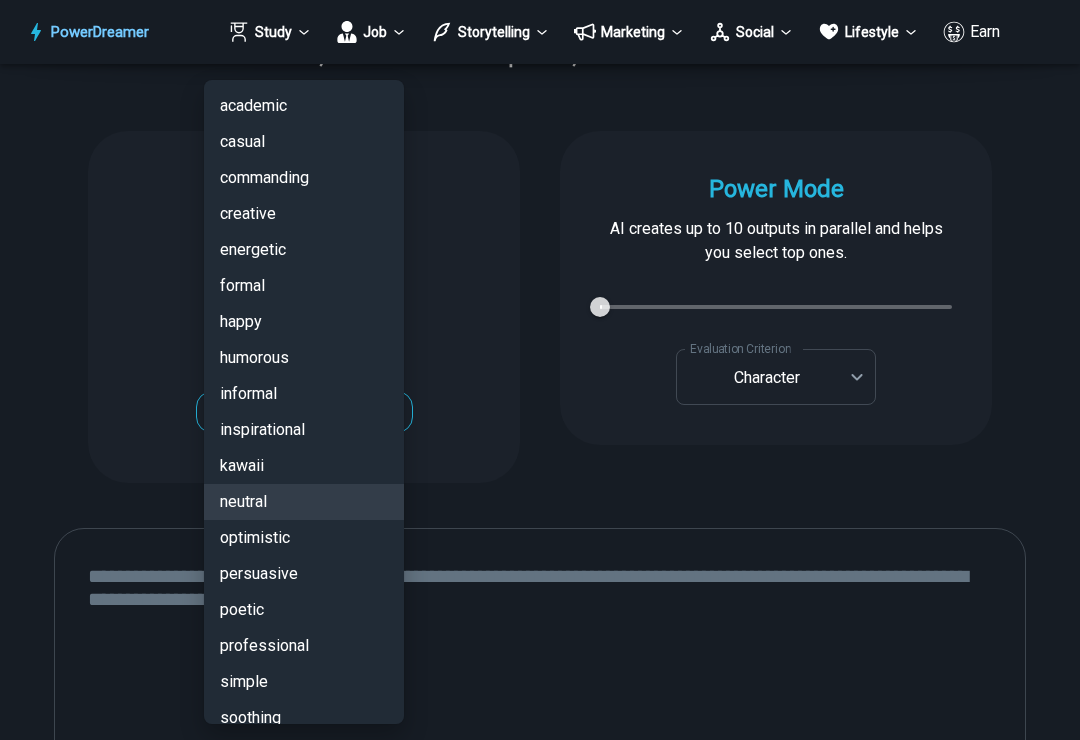 click on "happy" at bounding box center [304, 322] 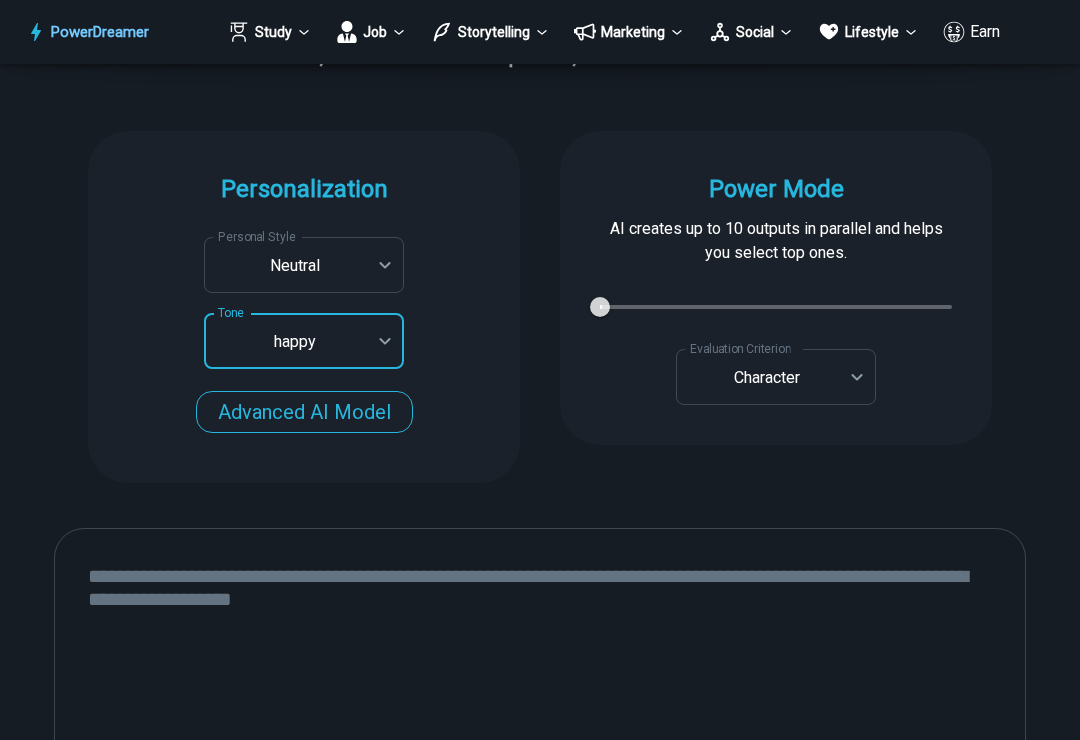 click on "**********" at bounding box center (540, 1467) 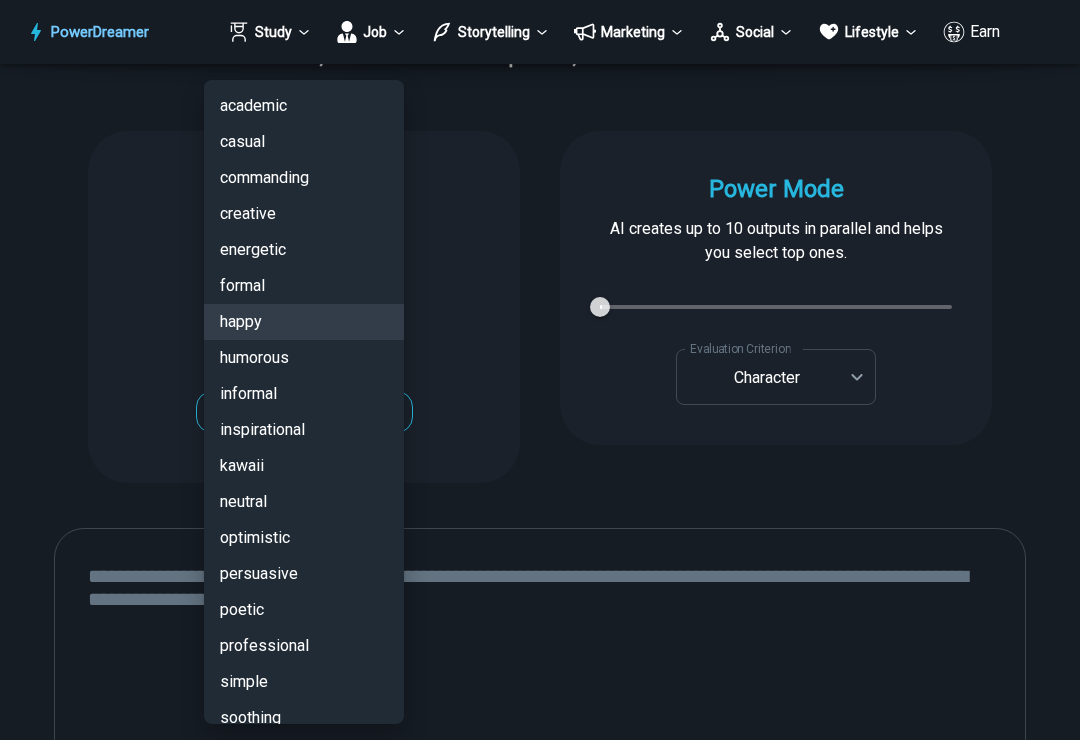 click on "humorous" at bounding box center (304, 358) 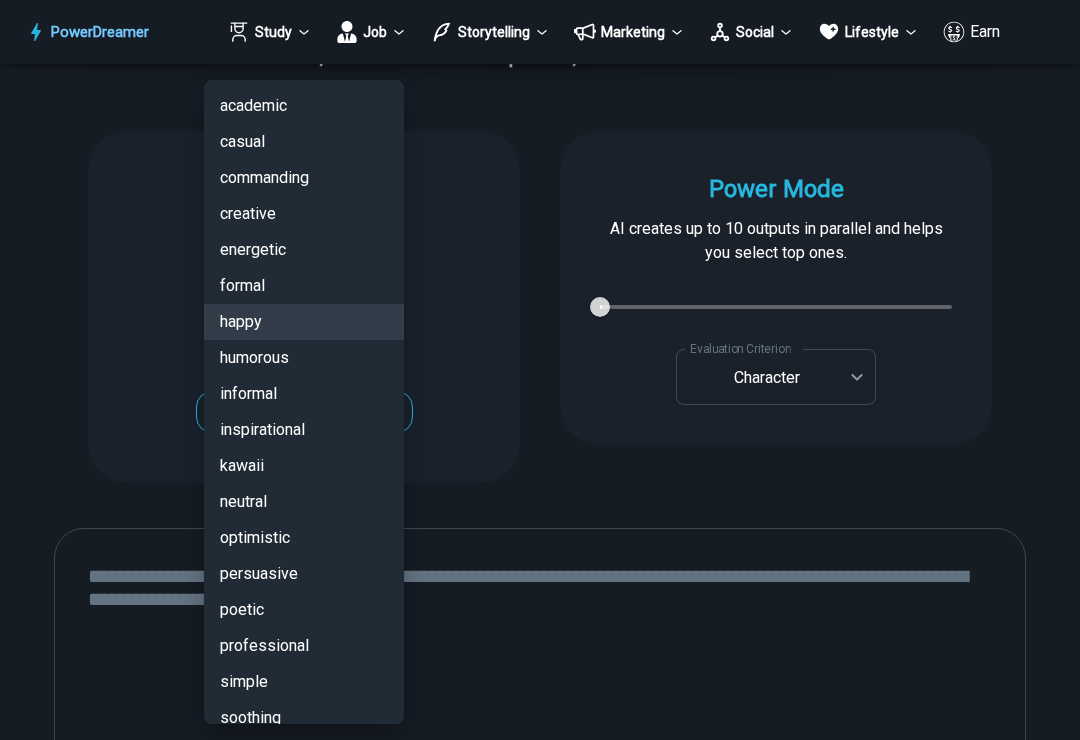 type on "********" 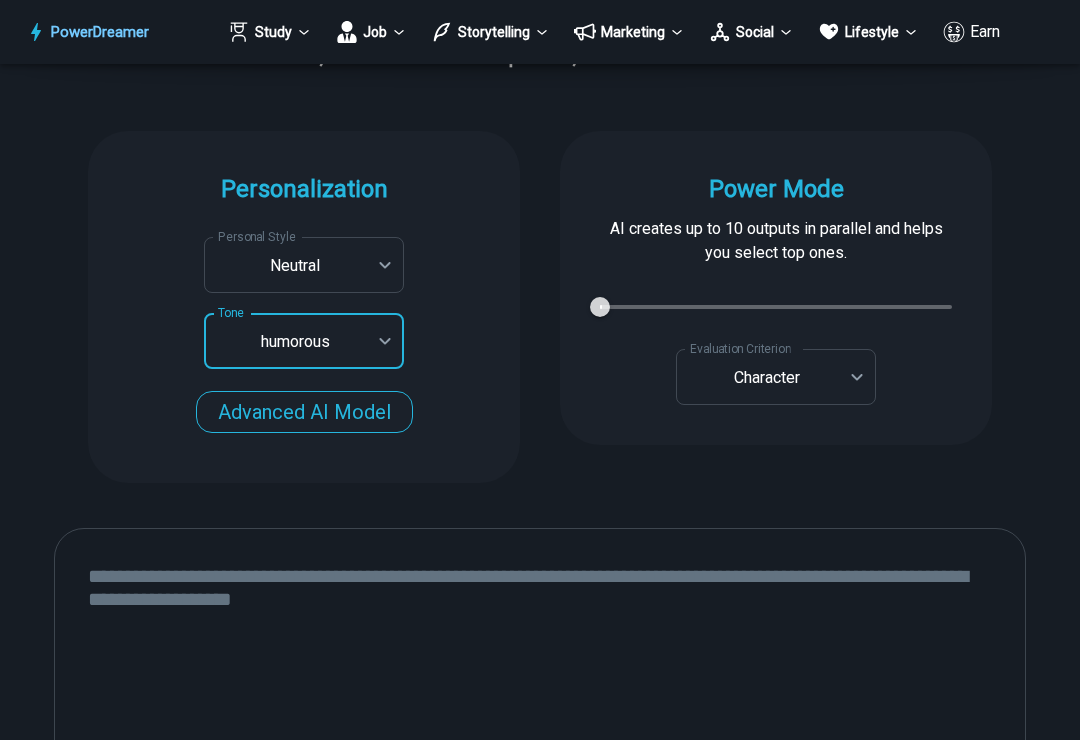 click on "**********" at bounding box center (540, 1467) 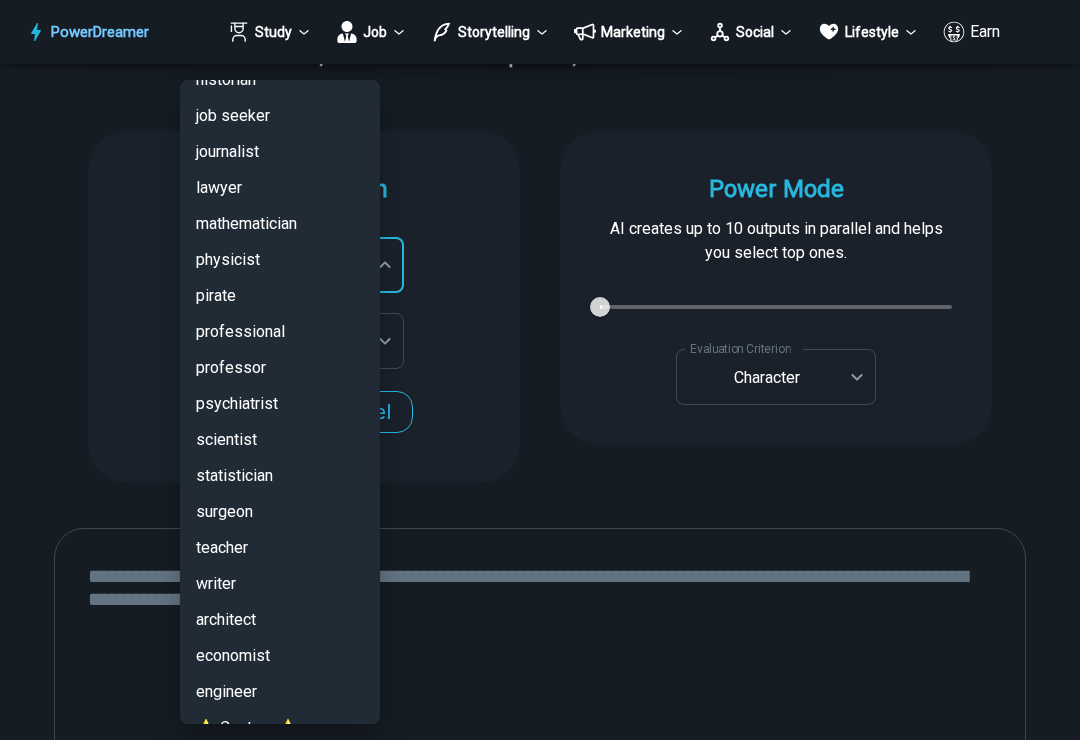 scroll, scrollTop: 4633, scrollLeft: 0, axis: vertical 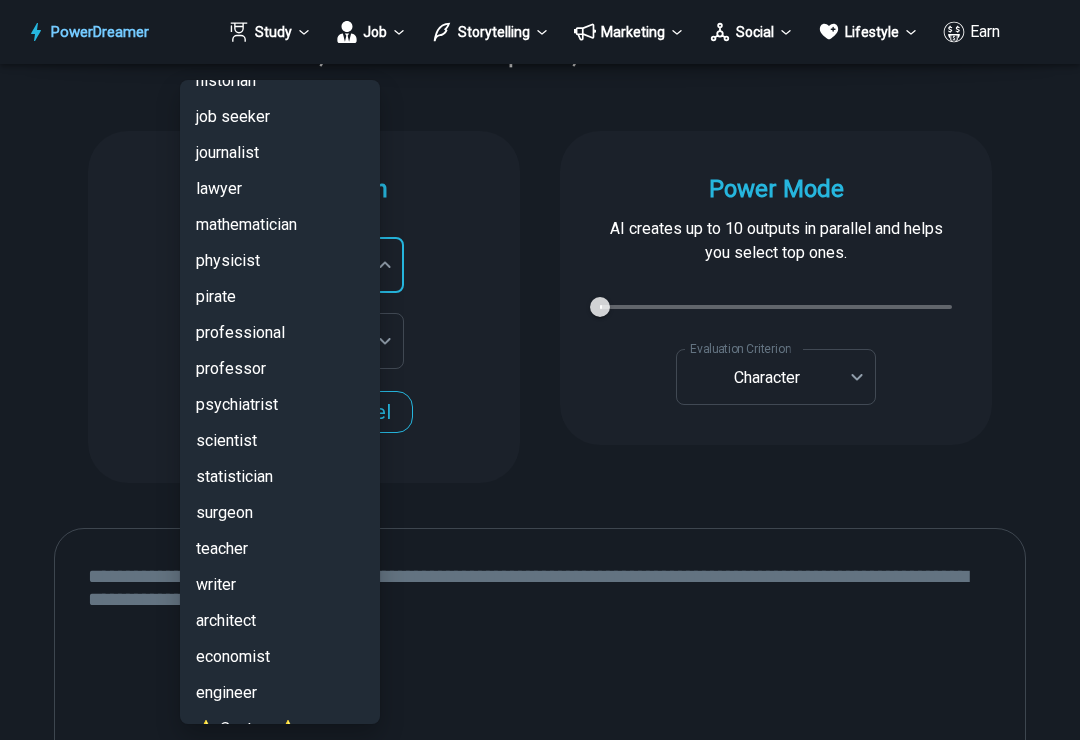 click on "scientist" at bounding box center (280, 441) 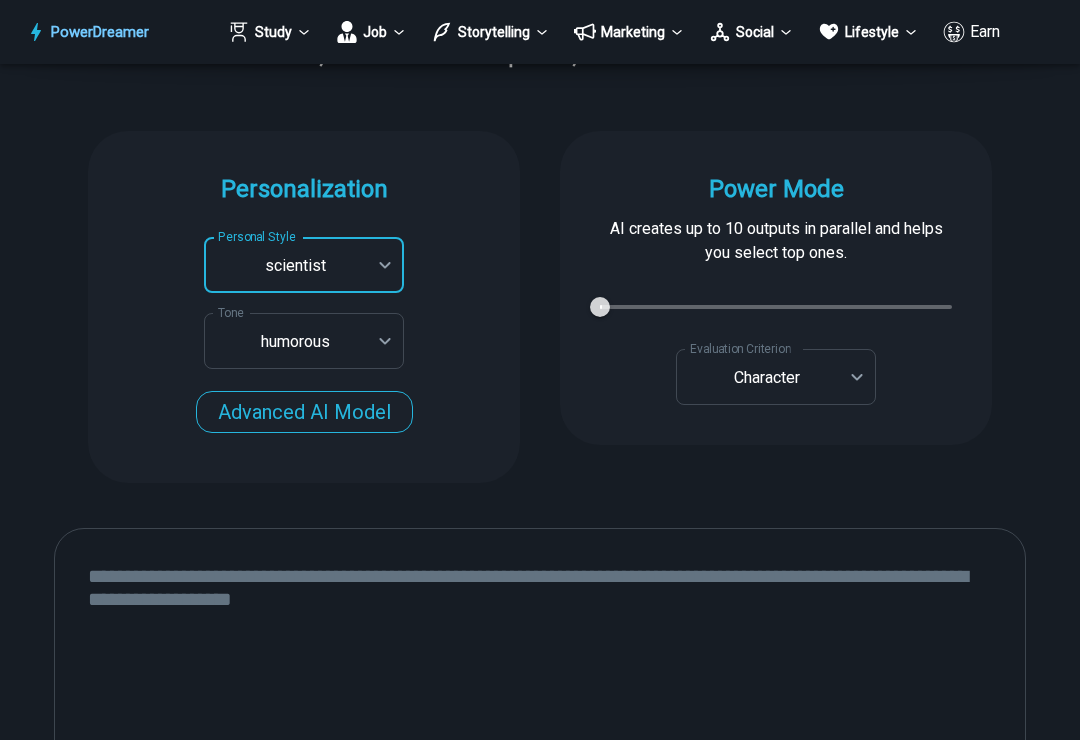 click on "Power Mode AI creates up to 10 outputs in parallel and helps you select top ones. 1 1 Evaluation Criterion Character ********* Evaluation Criterion Custom Evaluation Criterion Custom Evaluation Criterion" at bounding box center [776, 288] 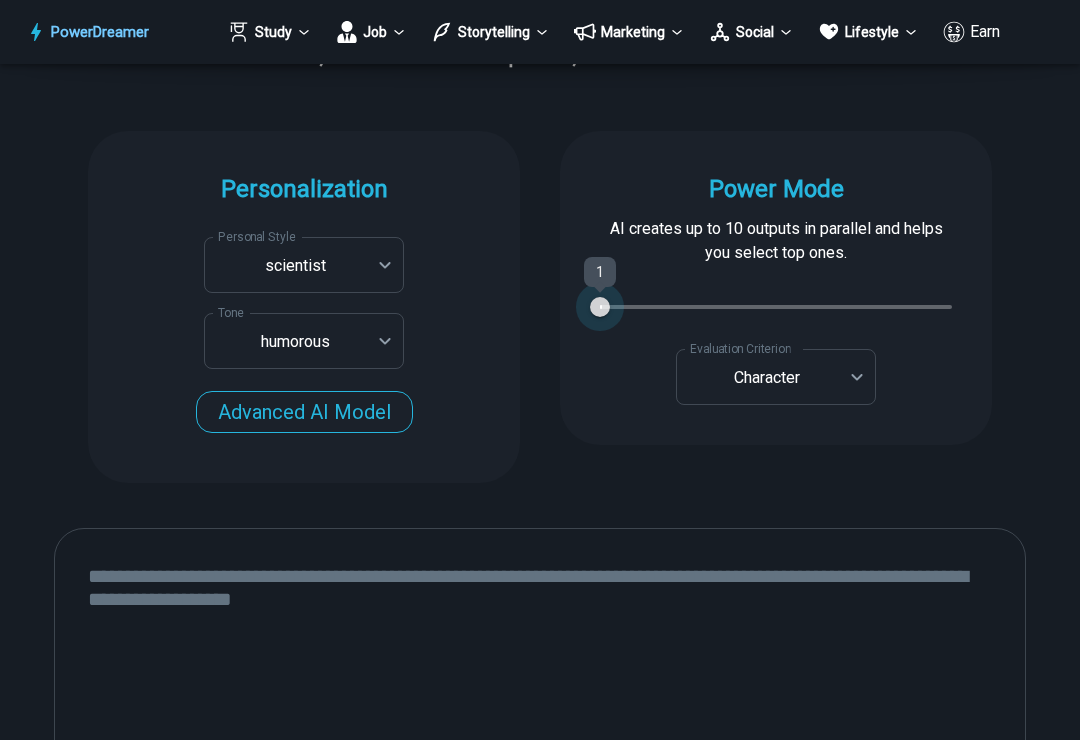 type on "*" 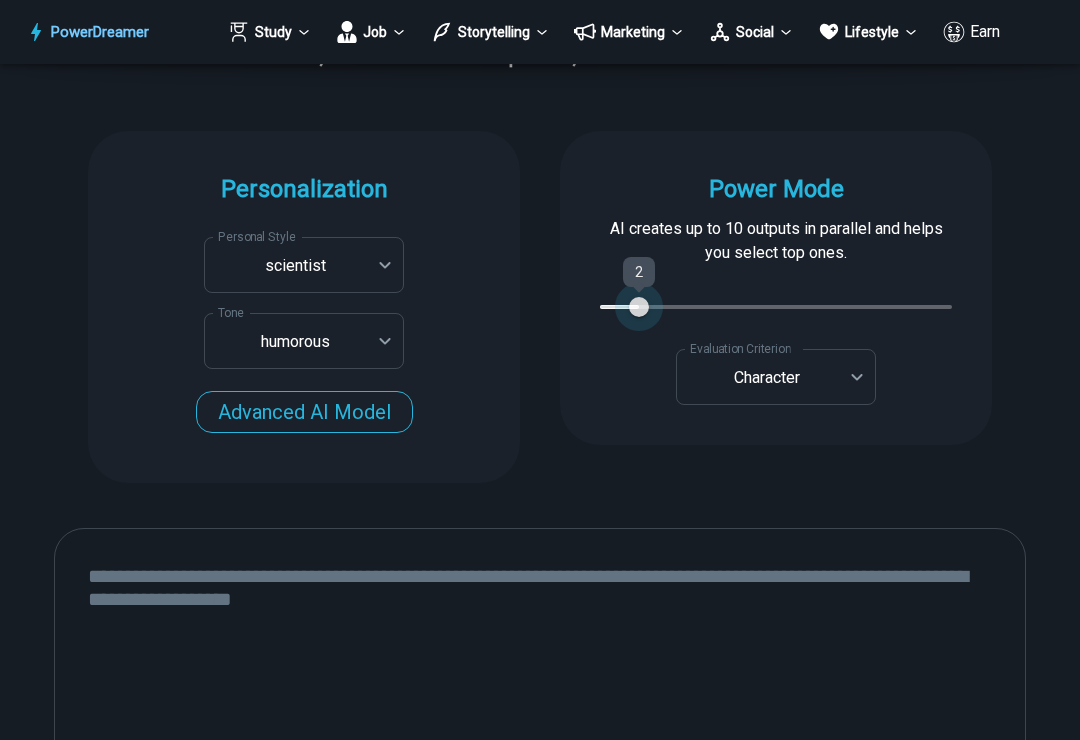 type on "*" 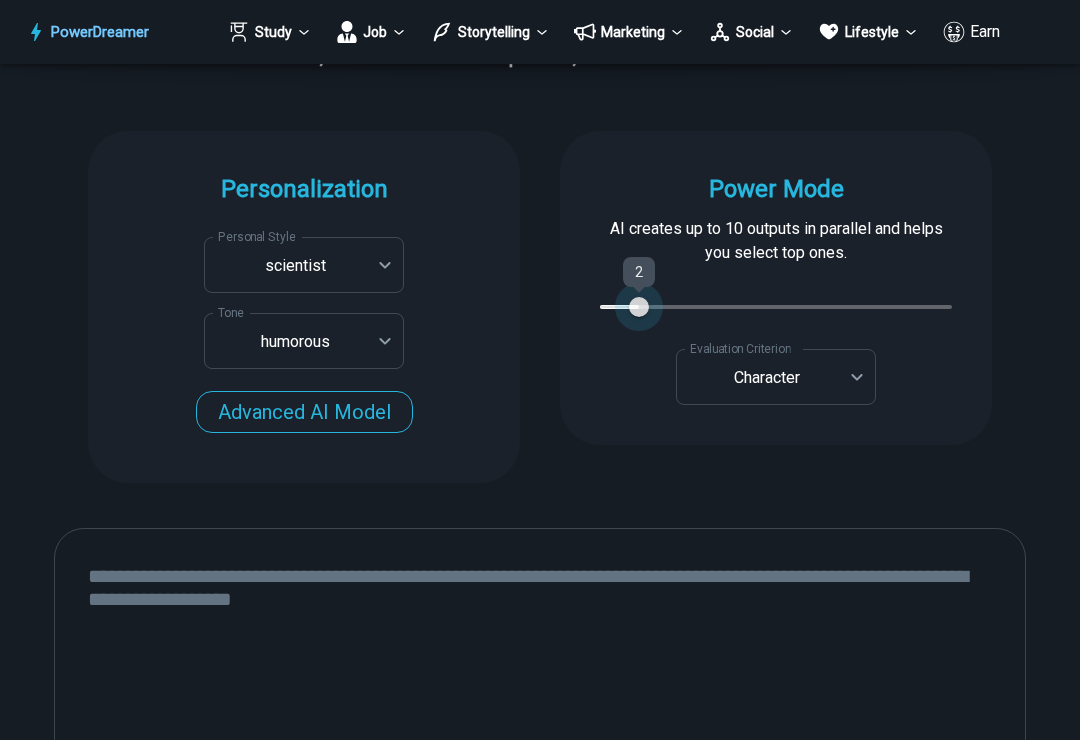 type on "*" 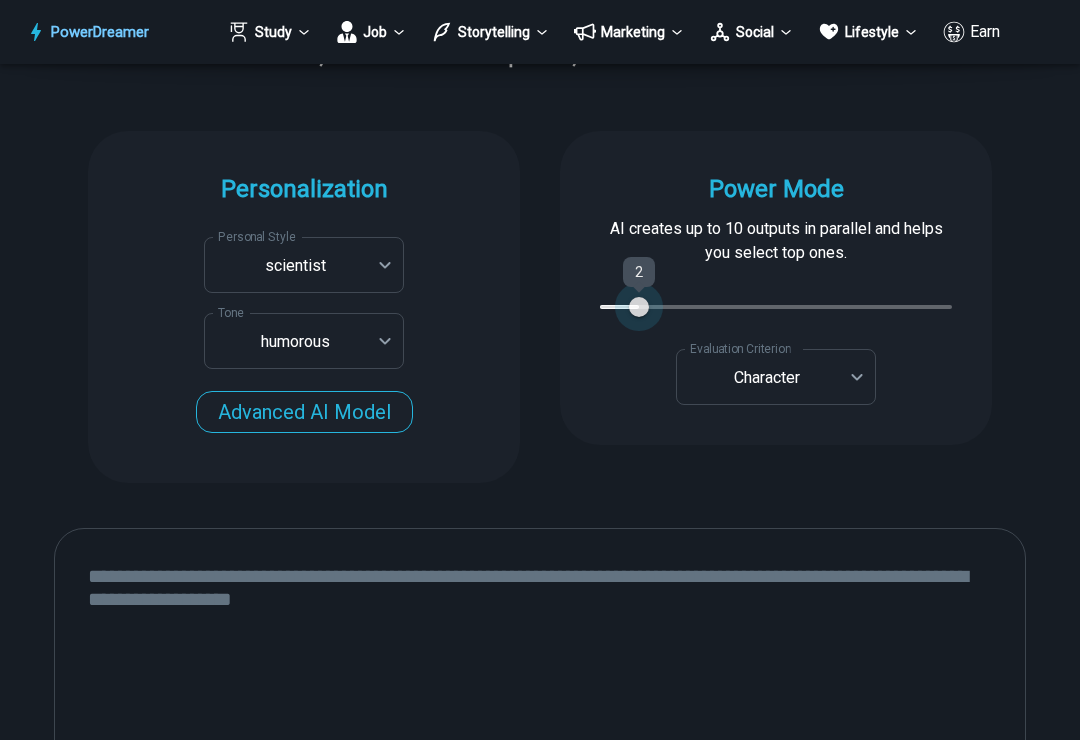 type on "*" 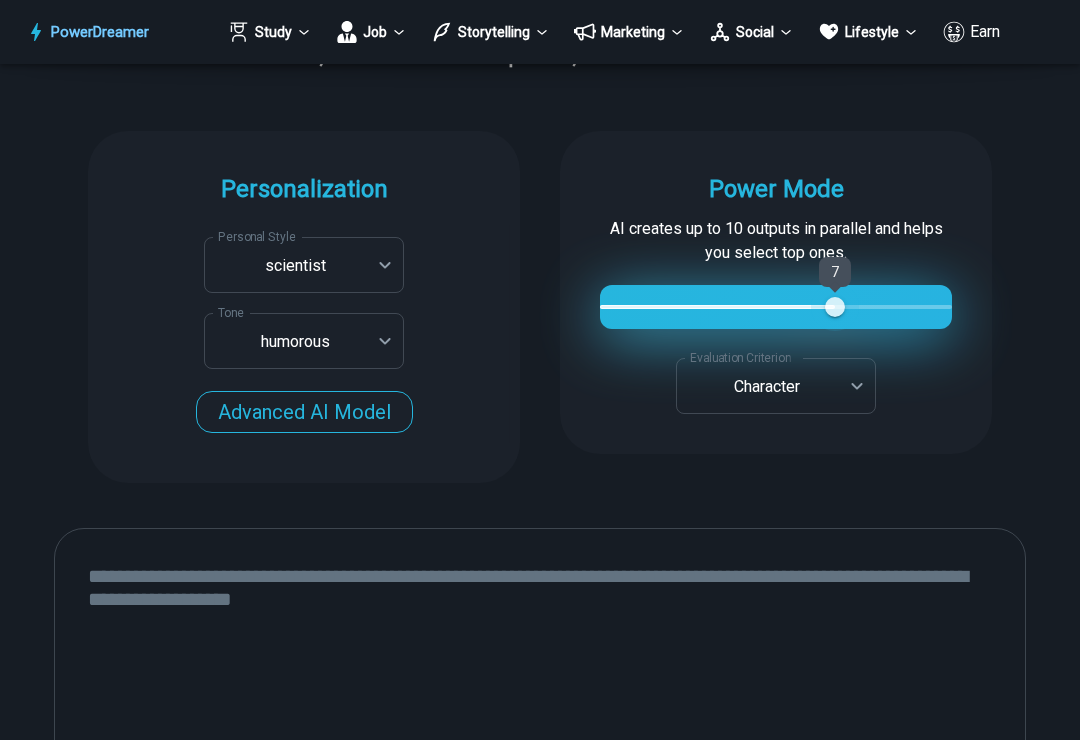 type on "*" 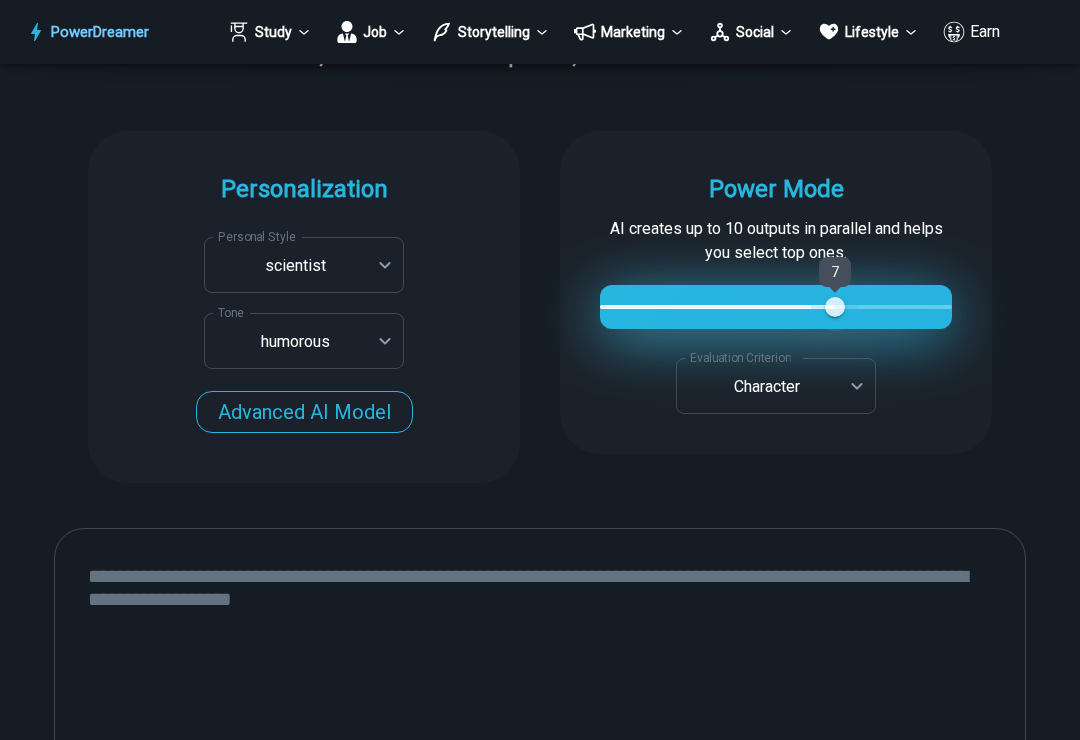 type on "*" 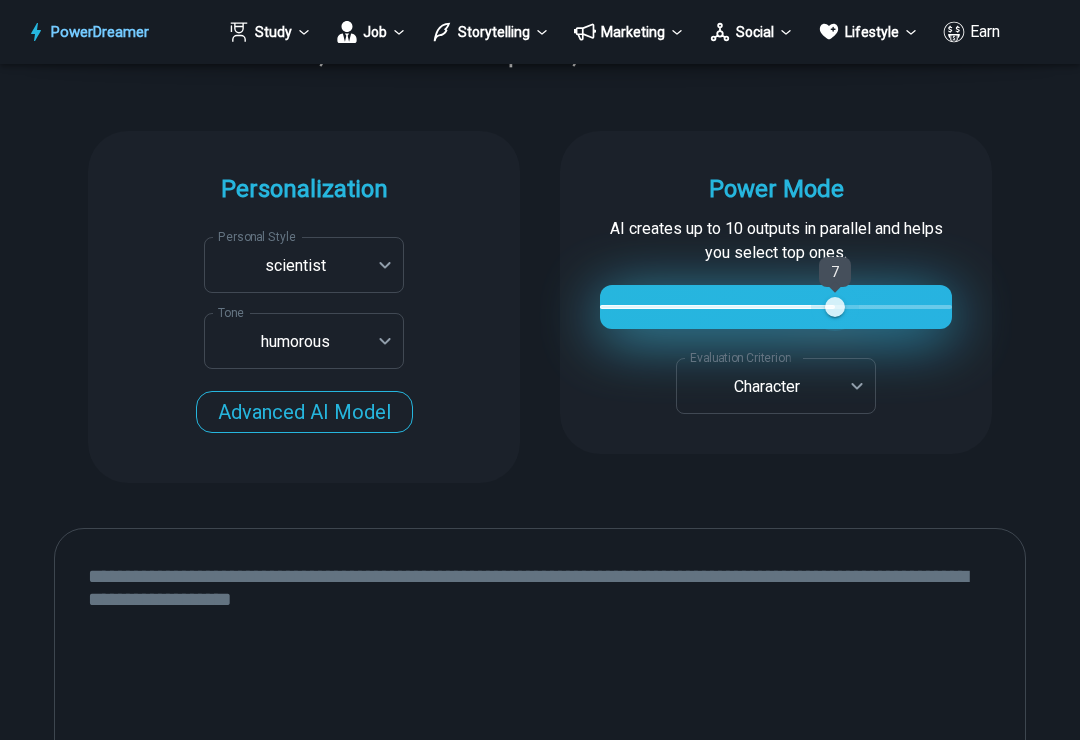 type on "*" 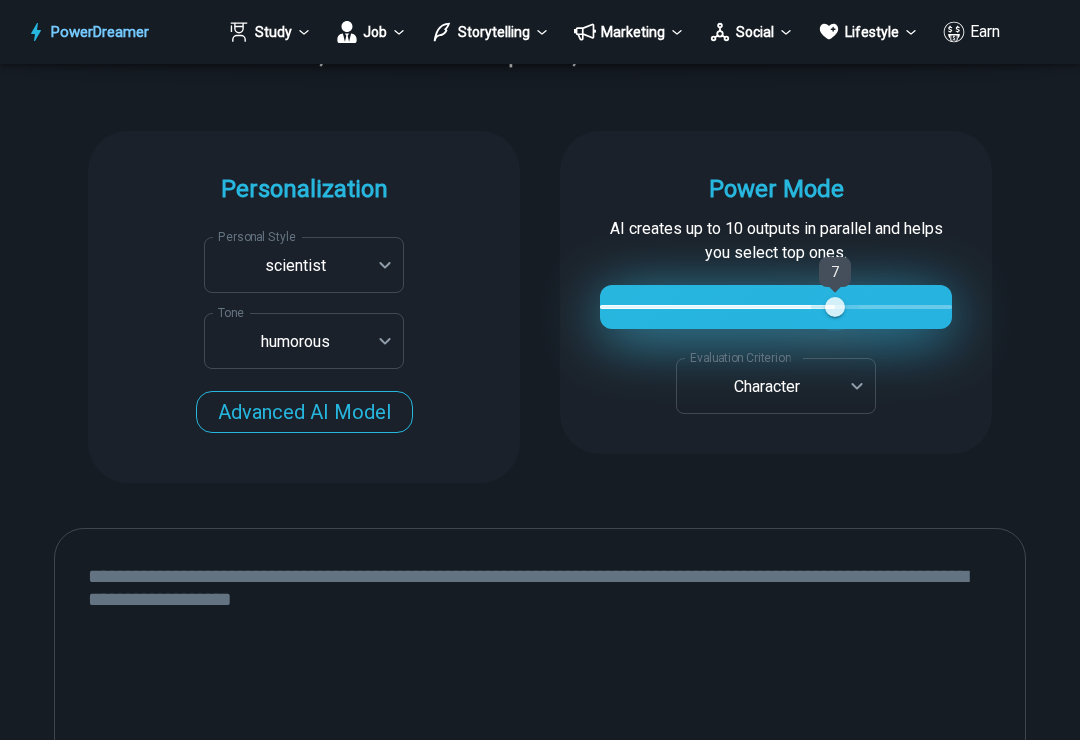 type on "**" 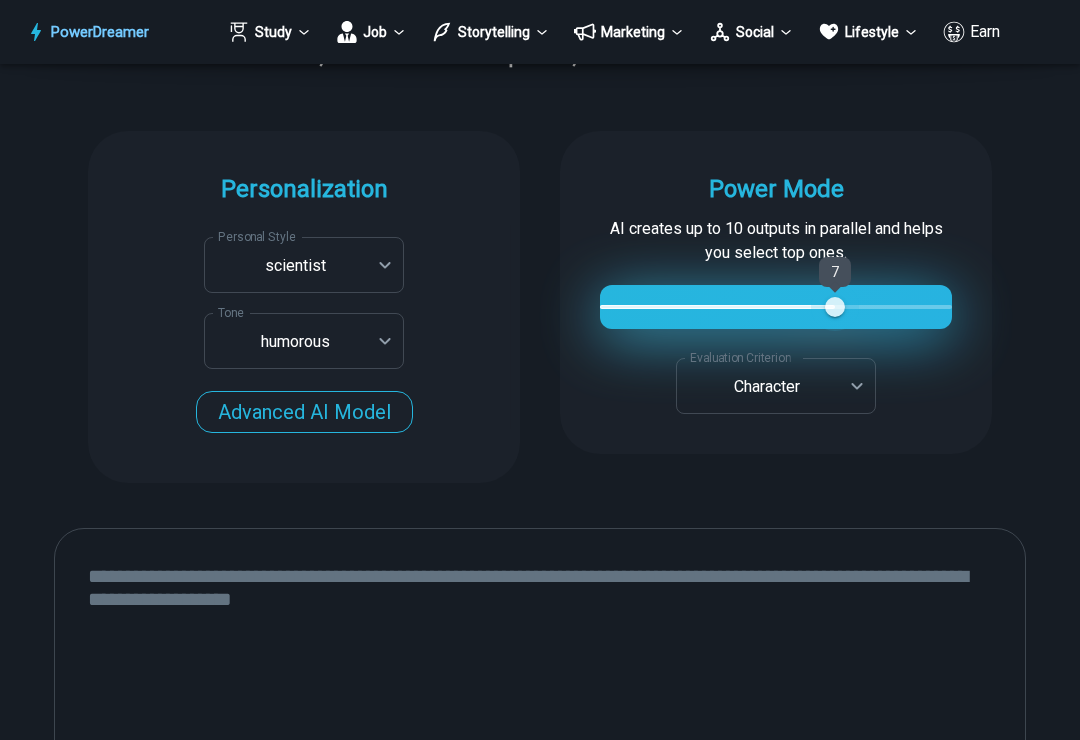 type on "**" 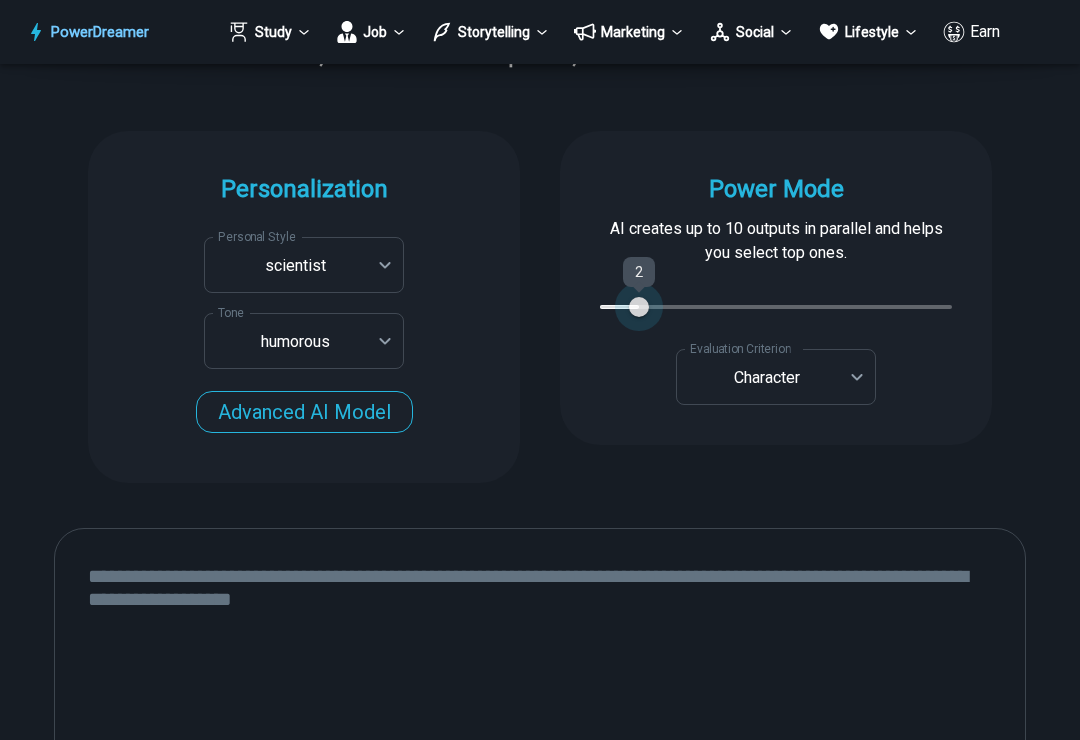 type on "*" 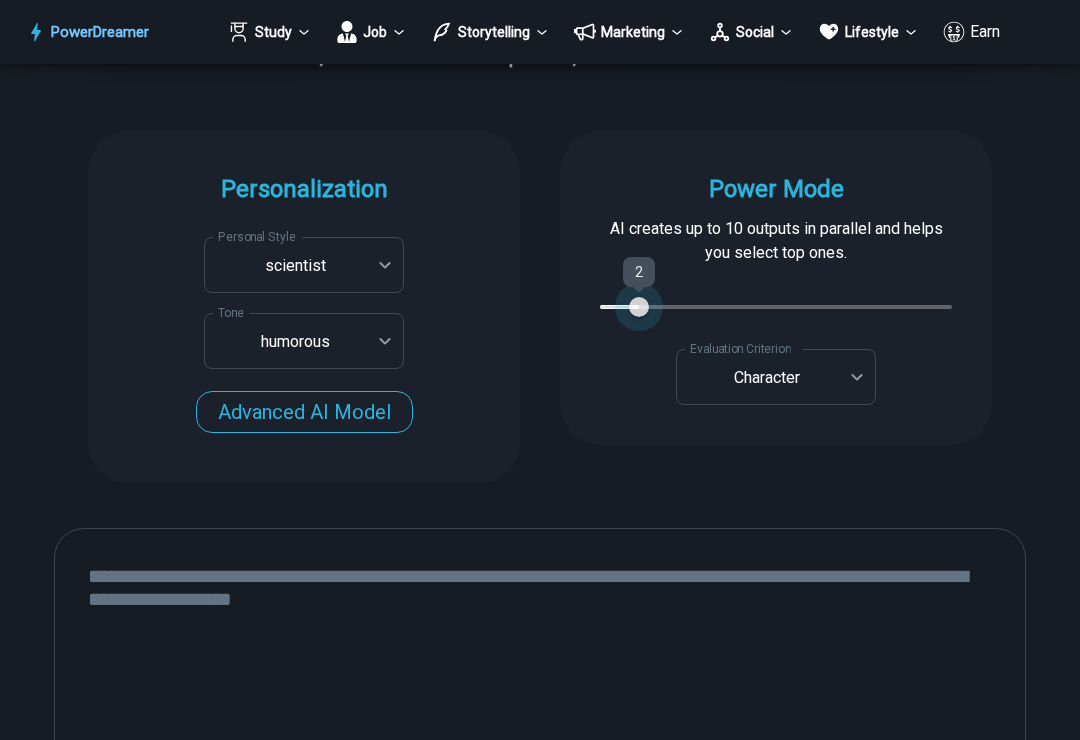 type on "*" 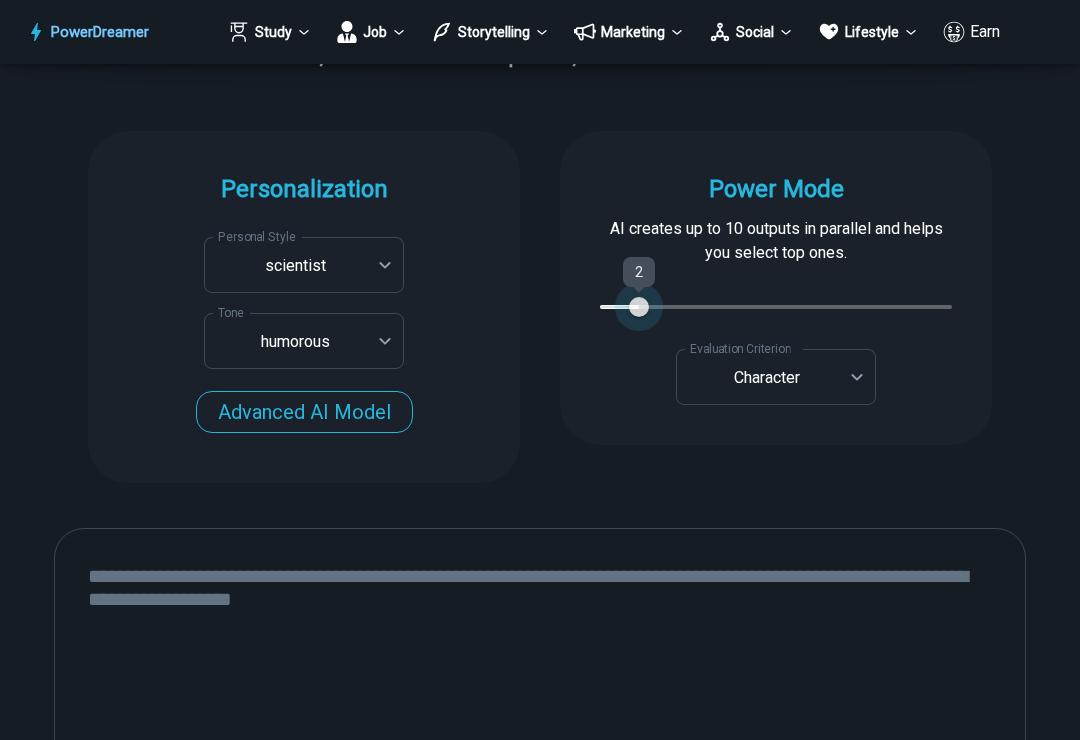 click on "2" at bounding box center (639, 307) 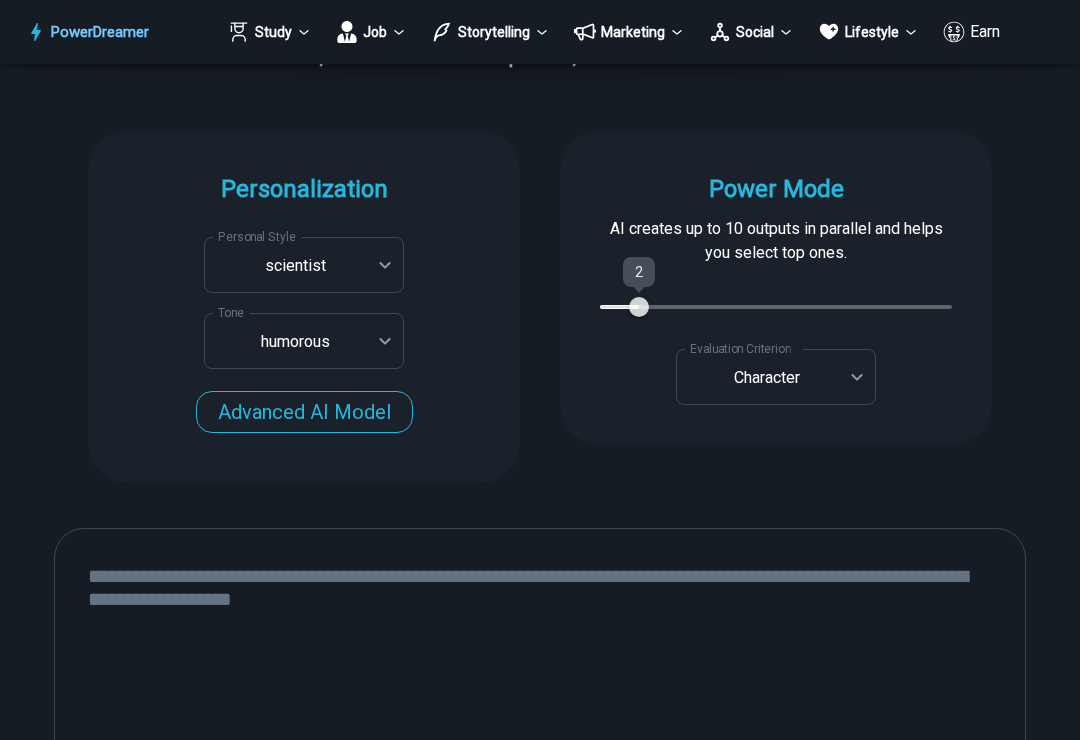 type on "*" 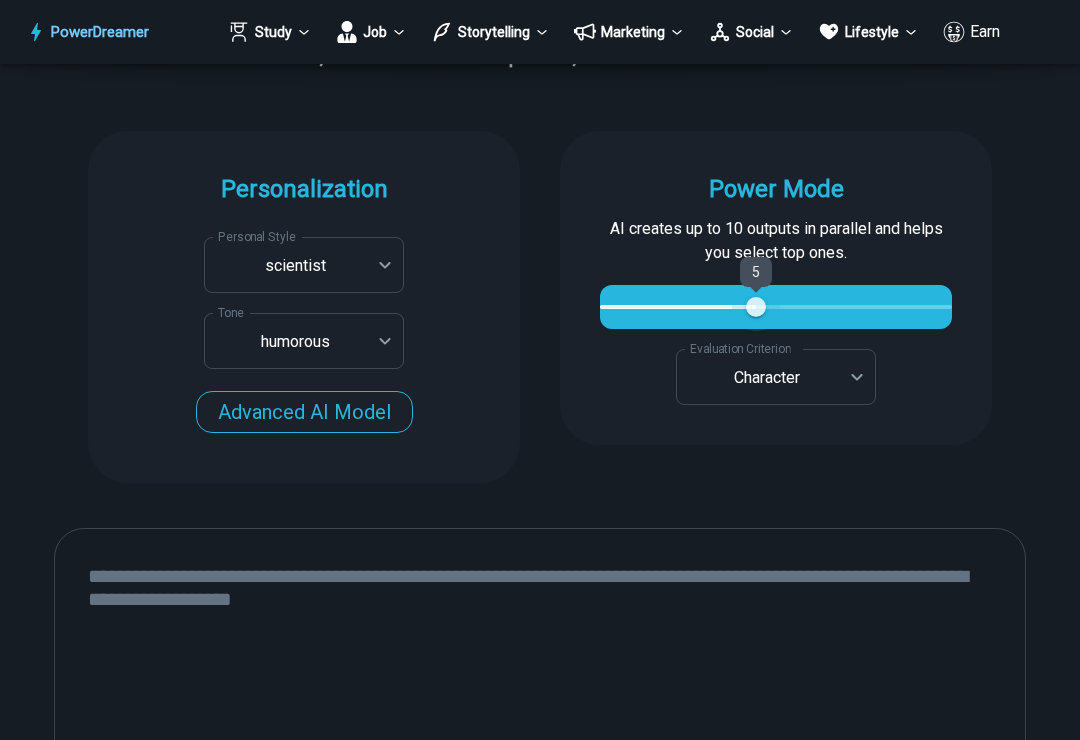 type on "*" 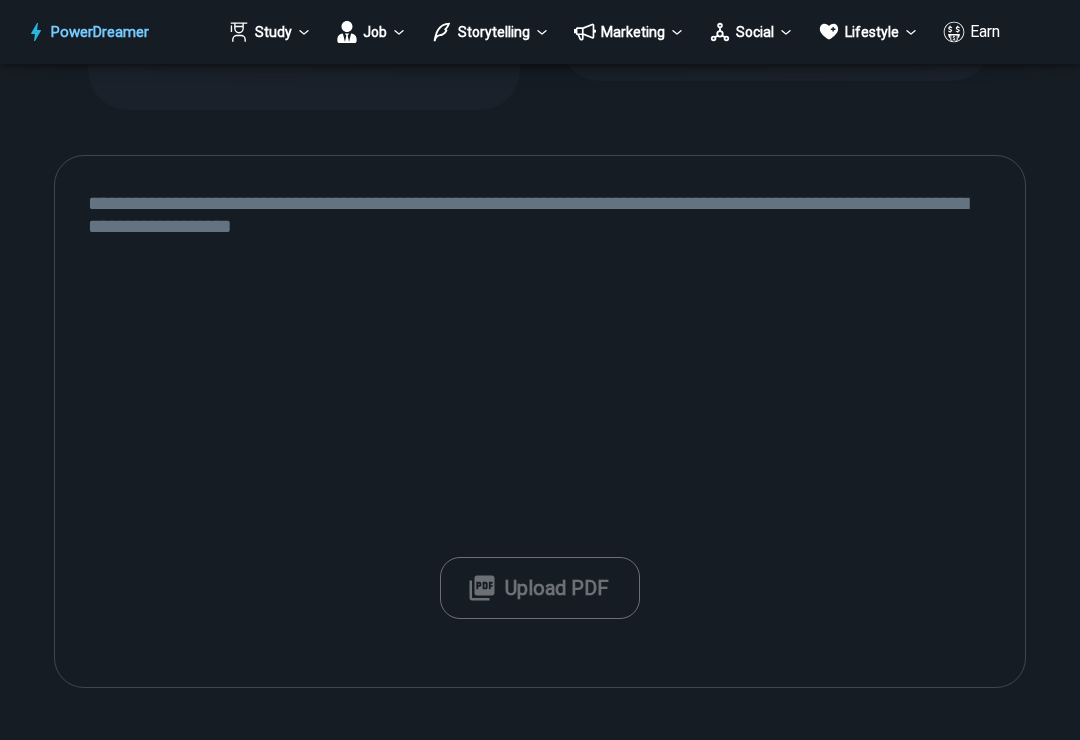 scroll, scrollTop: 907, scrollLeft: 0, axis: vertical 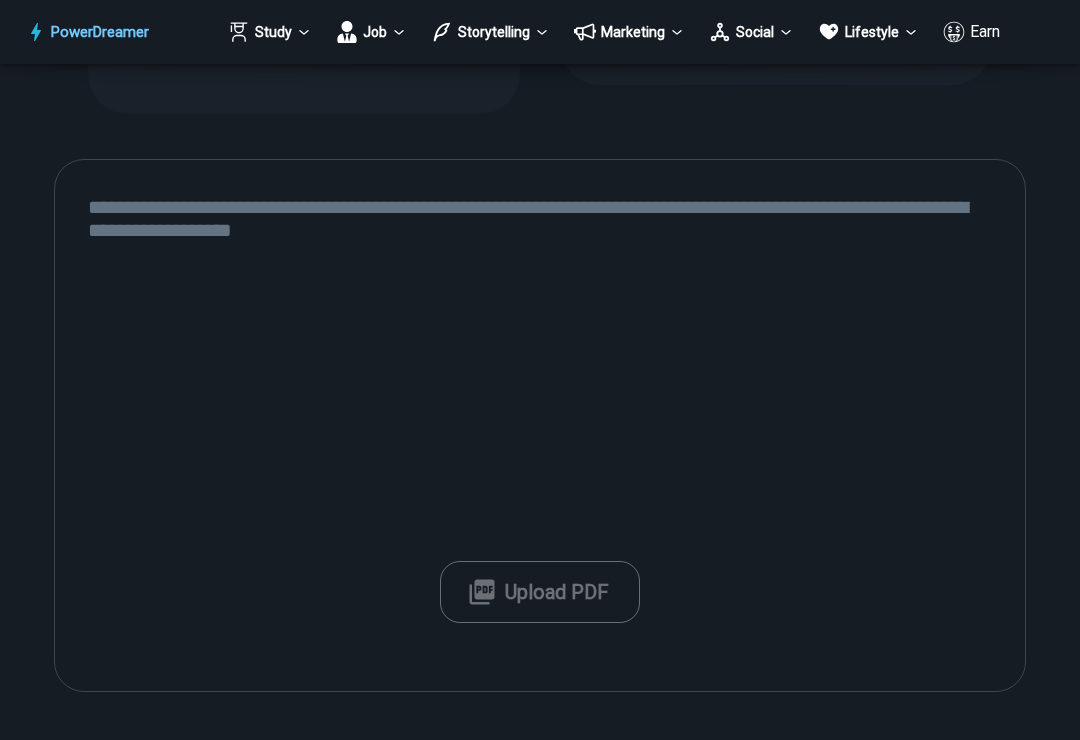 click at bounding box center [540, 426] 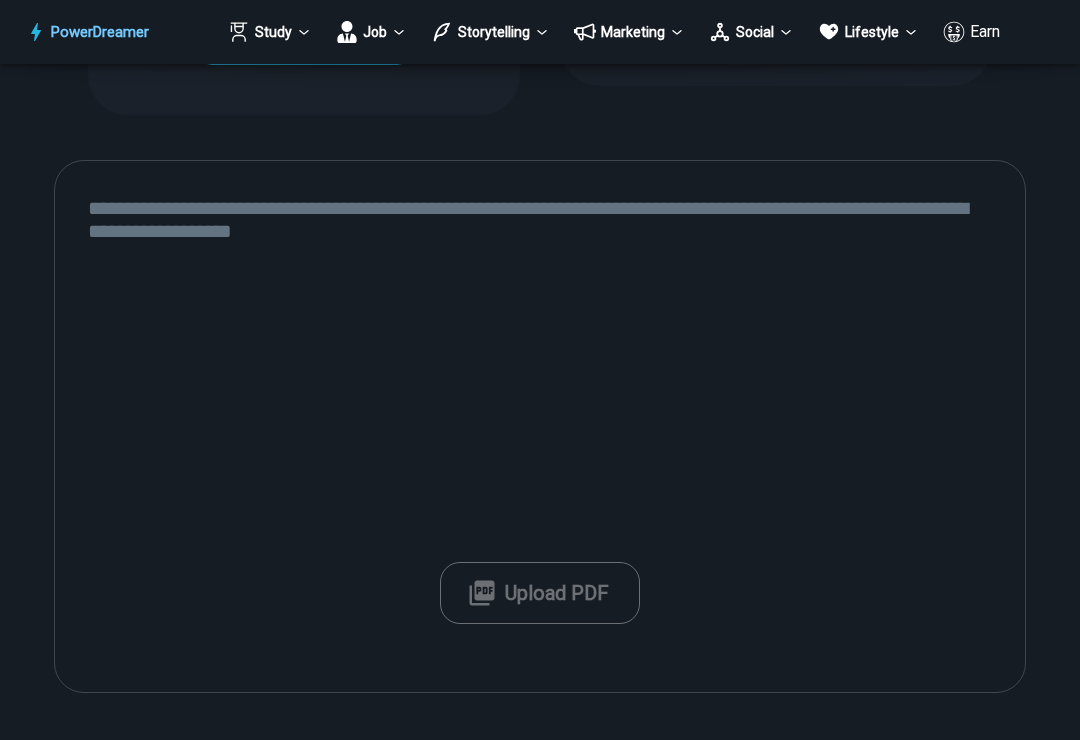 click on "Upload PDF" at bounding box center [540, 593] 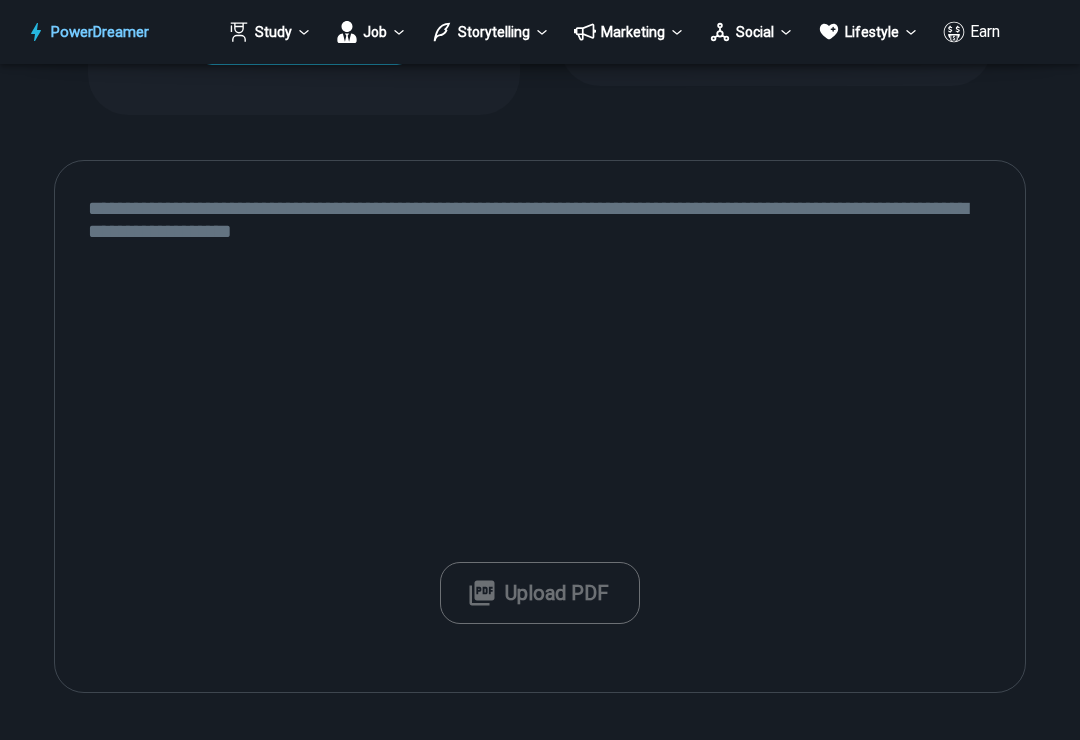 scroll, scrollTop: 907, scrollLeft: 0, axis: vertical 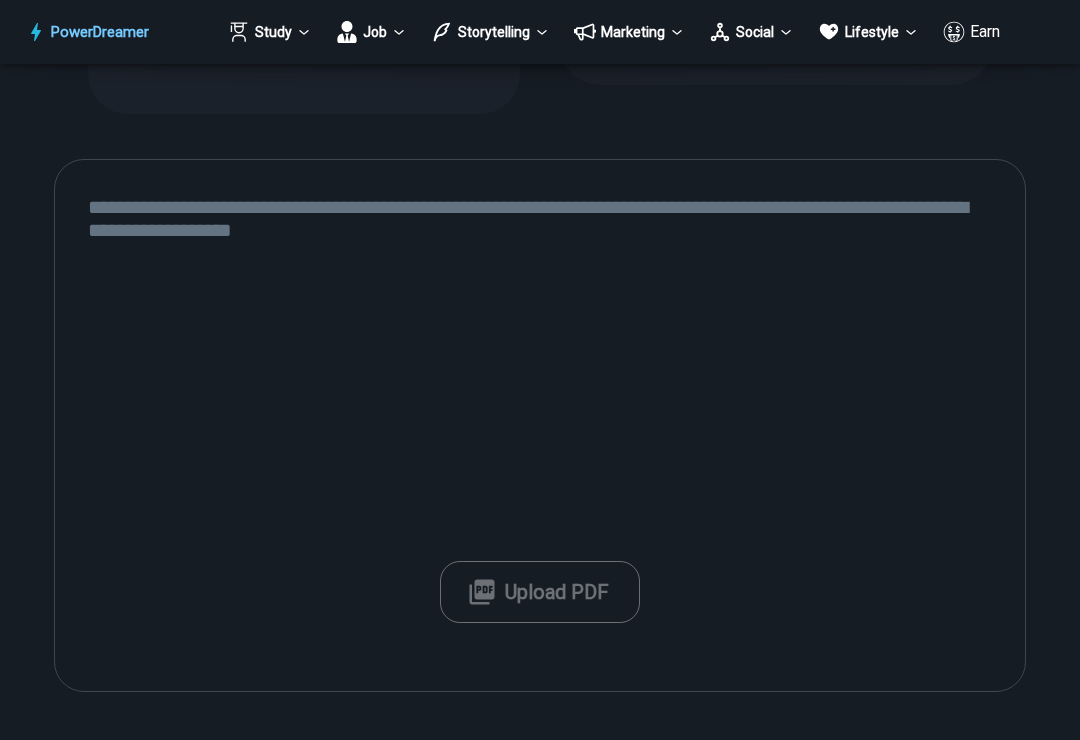 click at bounding box center [540, 426] 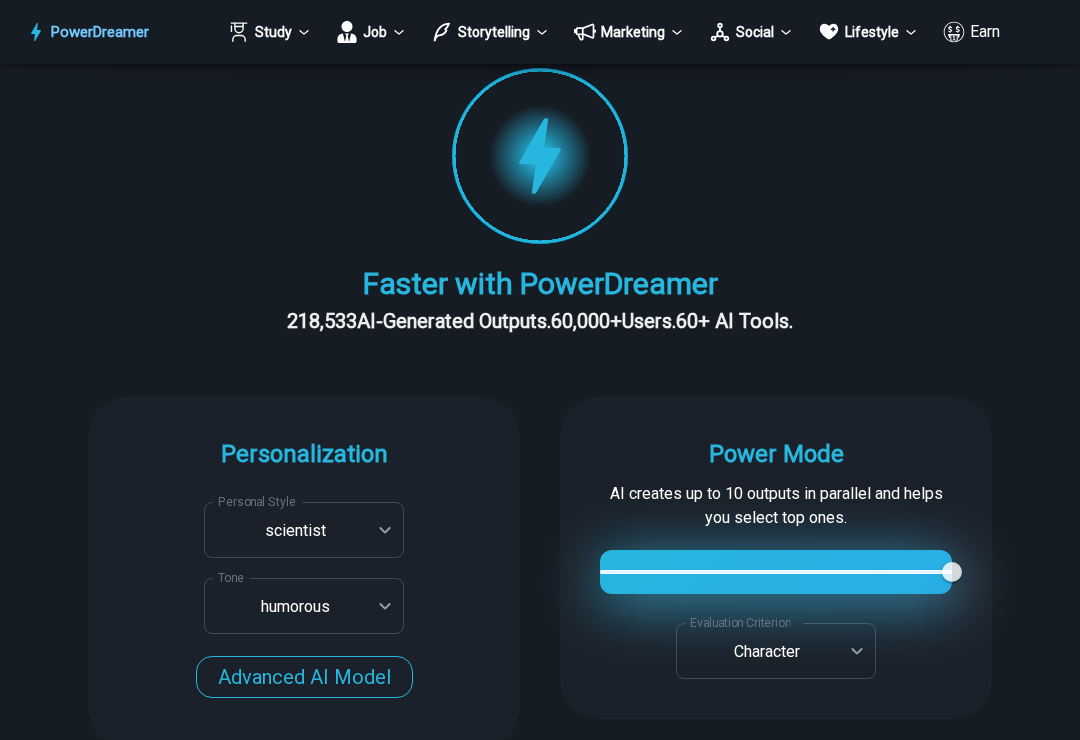 scroll, scrollTop: 0, scrollLeft: 0, axis: both 